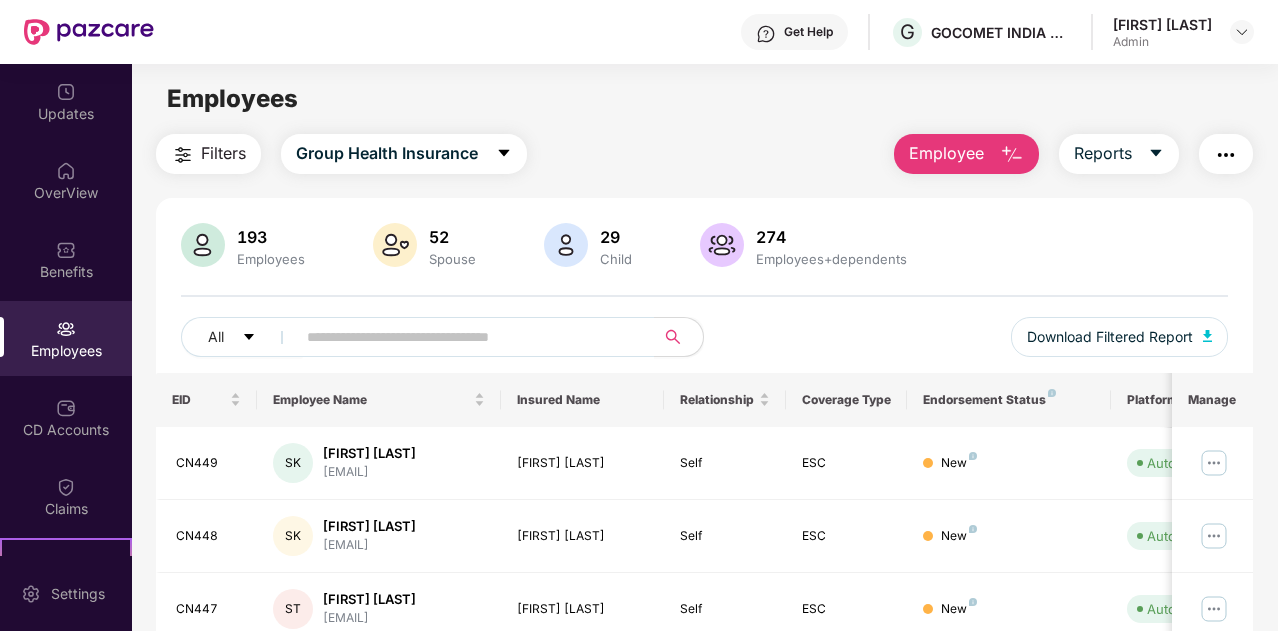 scroll, scrollTop: 0, scrollLeft: 0, axis: both 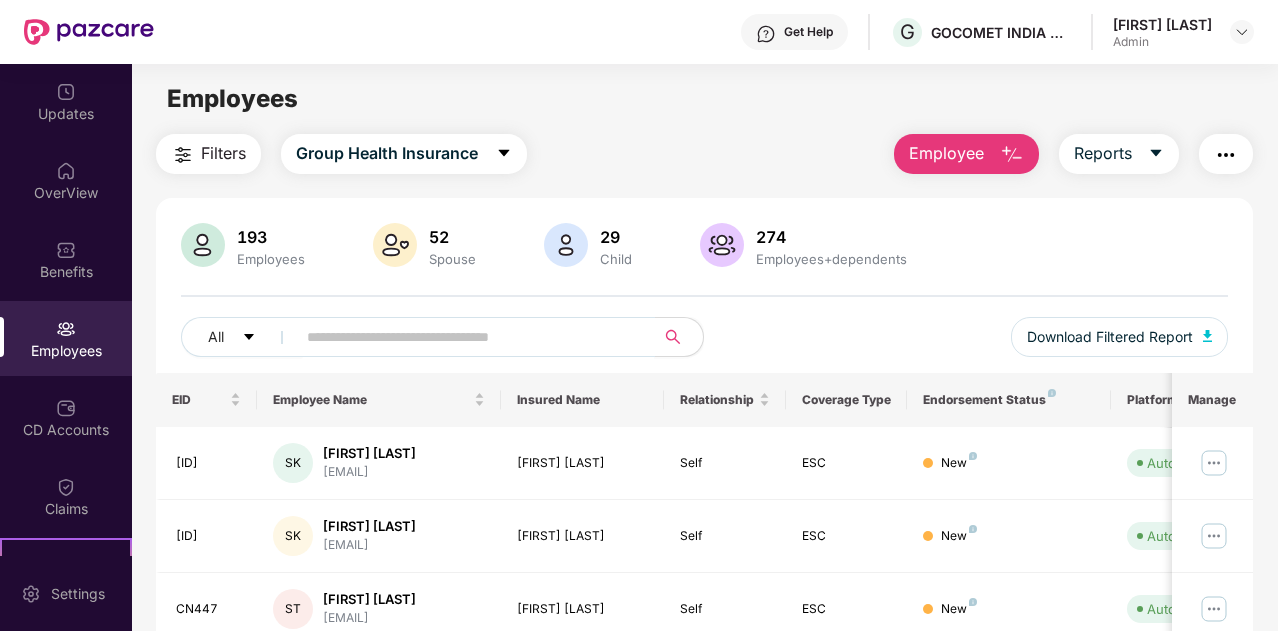 click at bounding box center [467, 337] 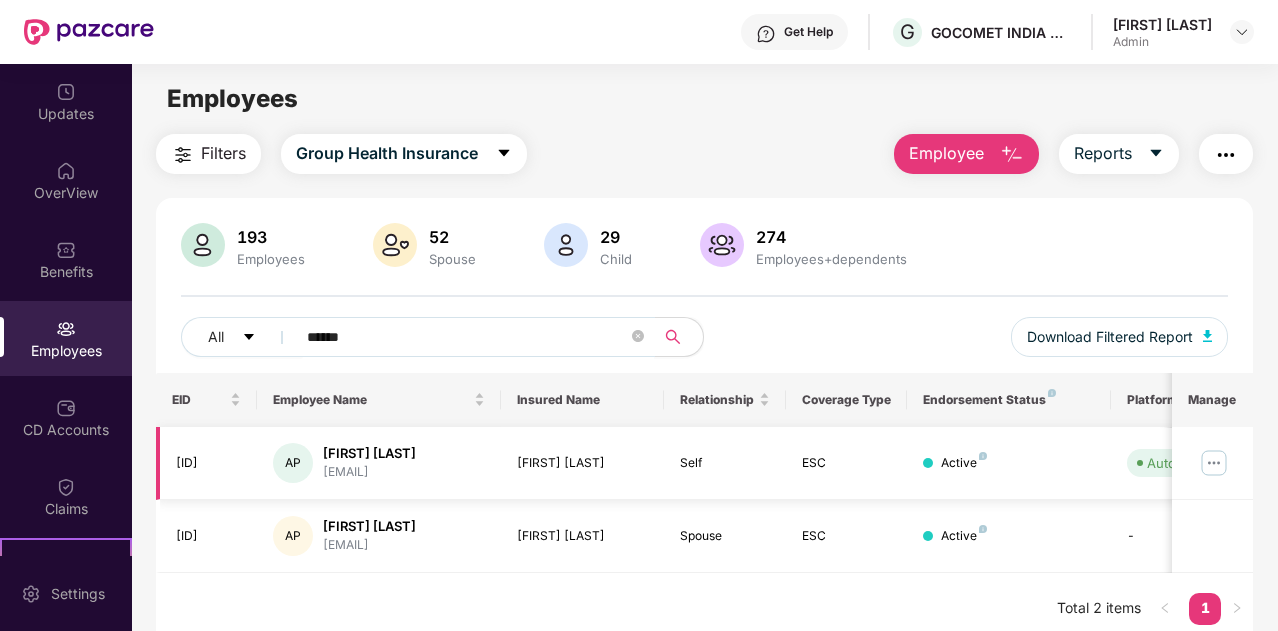 type on "******" 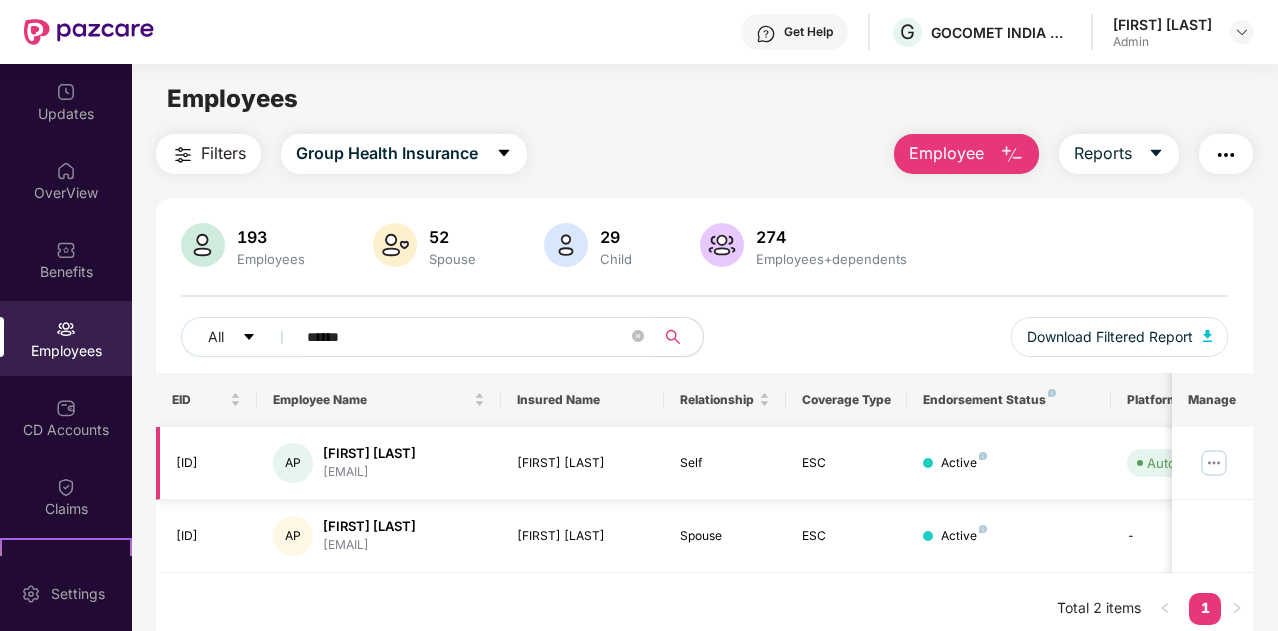 click at bounding box center [1214, 463] 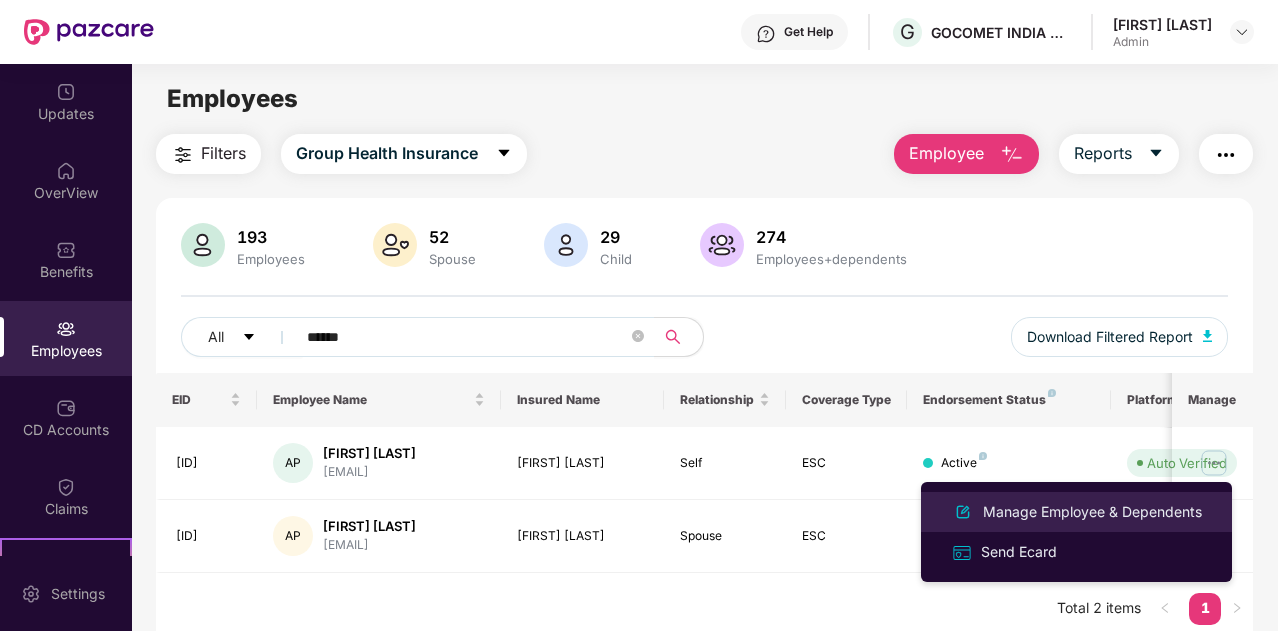 click on "Manage Employee & Dependents" at bounding box center [1092, 512] 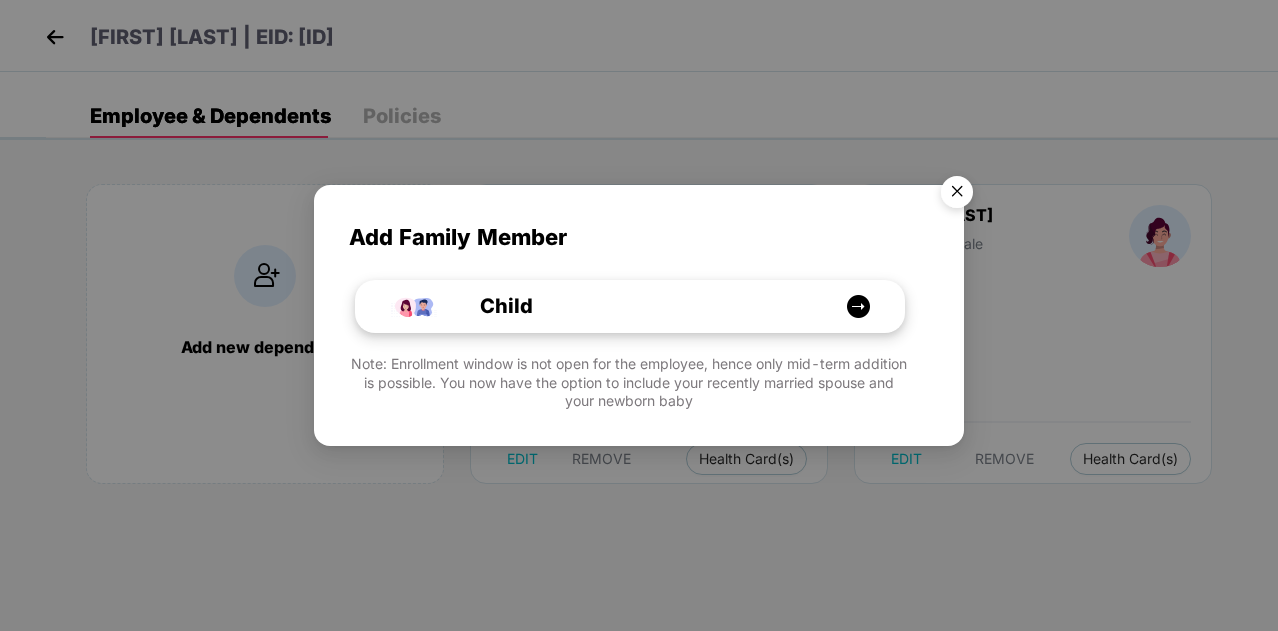 click on "Child" at bounding box center [640, 306] 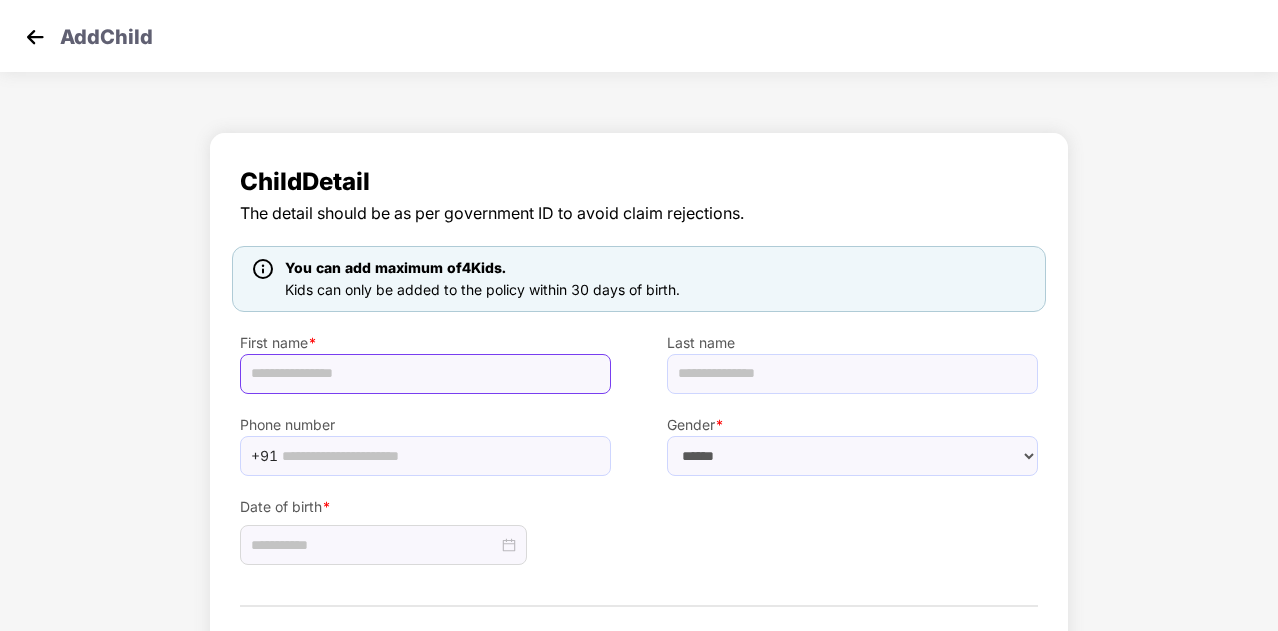 click at bounding box center (425, 374) 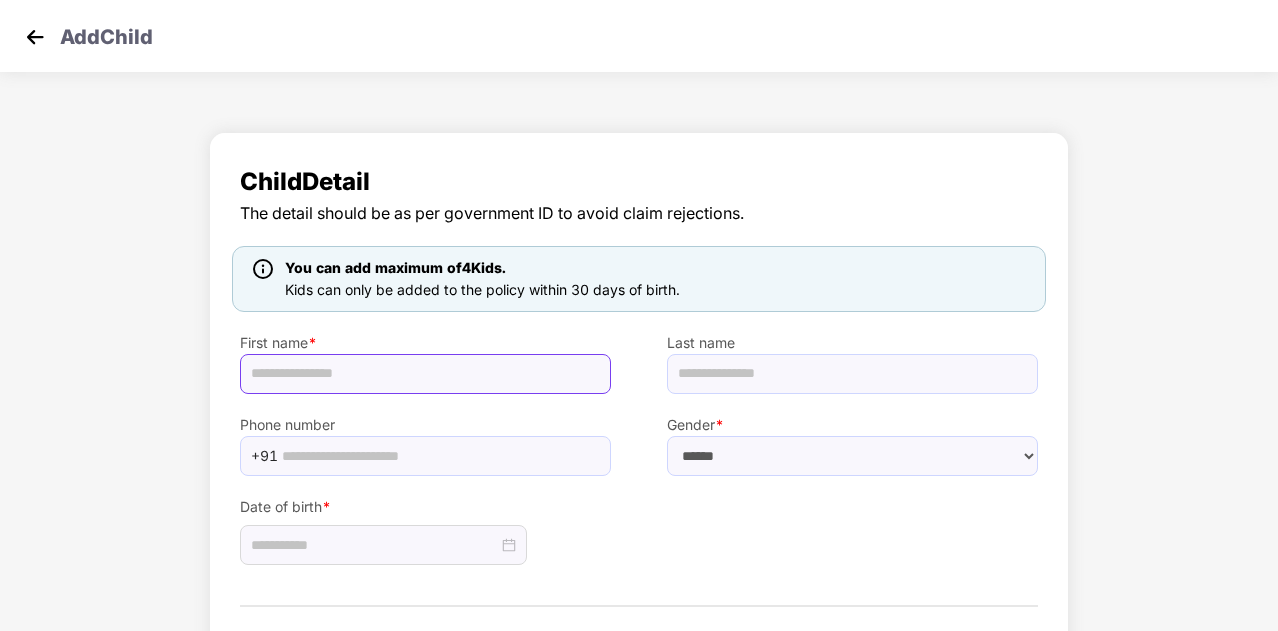 click at bounding box center (425, 374) 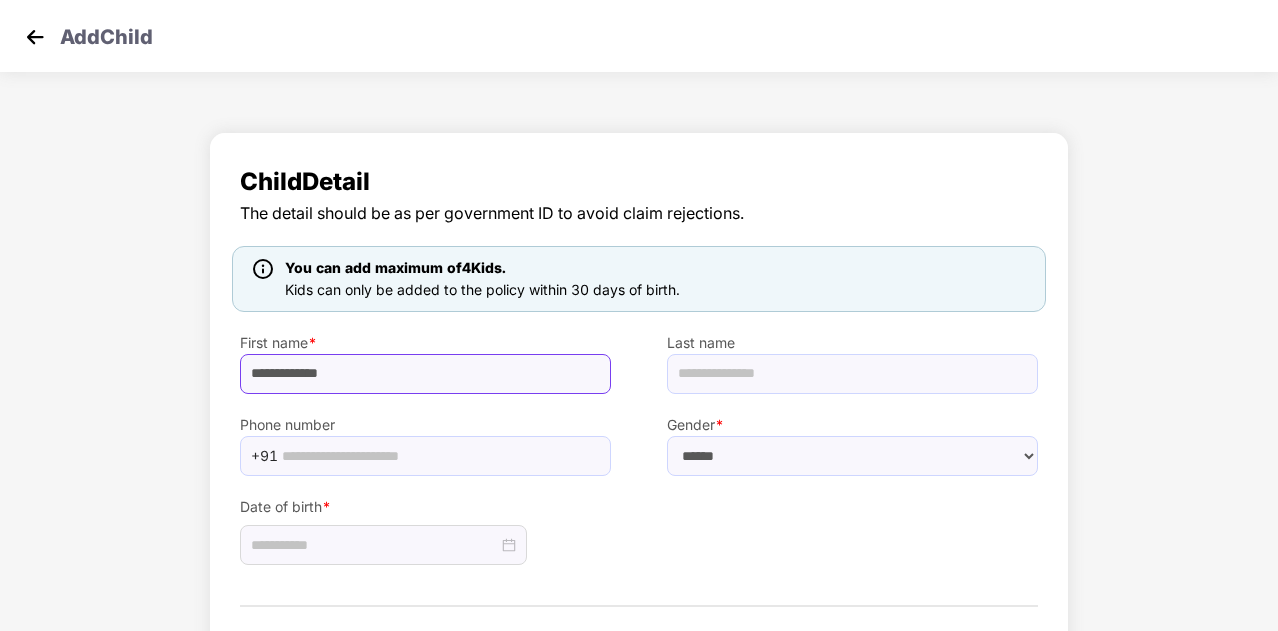 click on "**********" at bounding box center (425, 374) 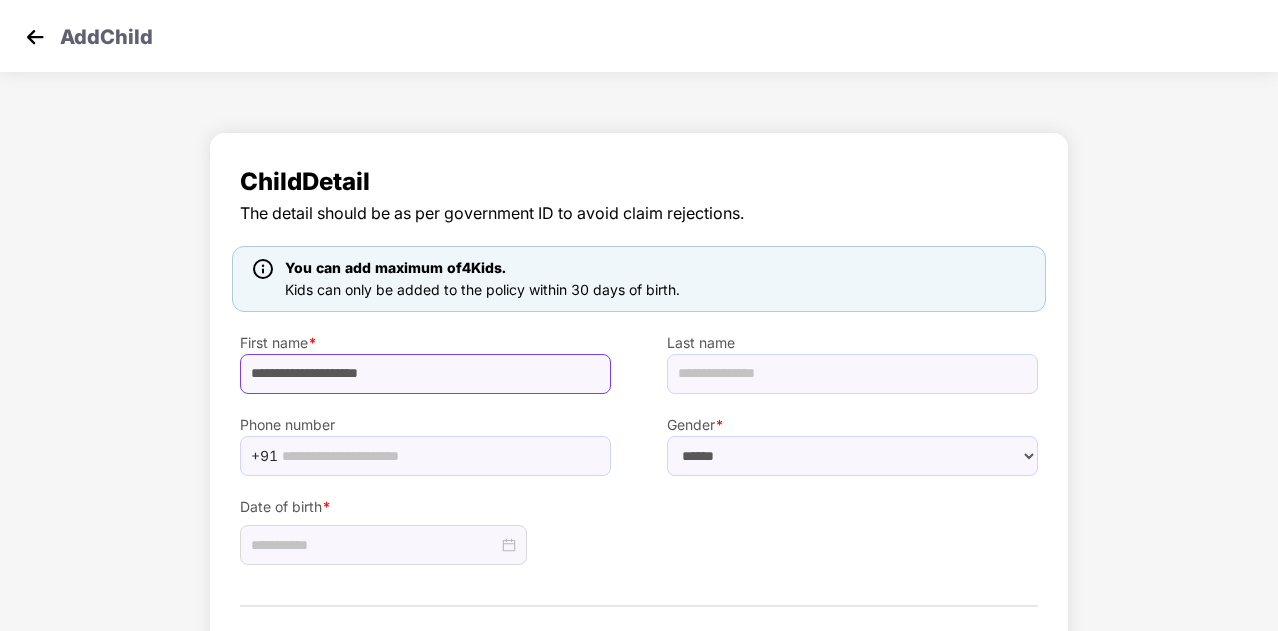 type on "**********" 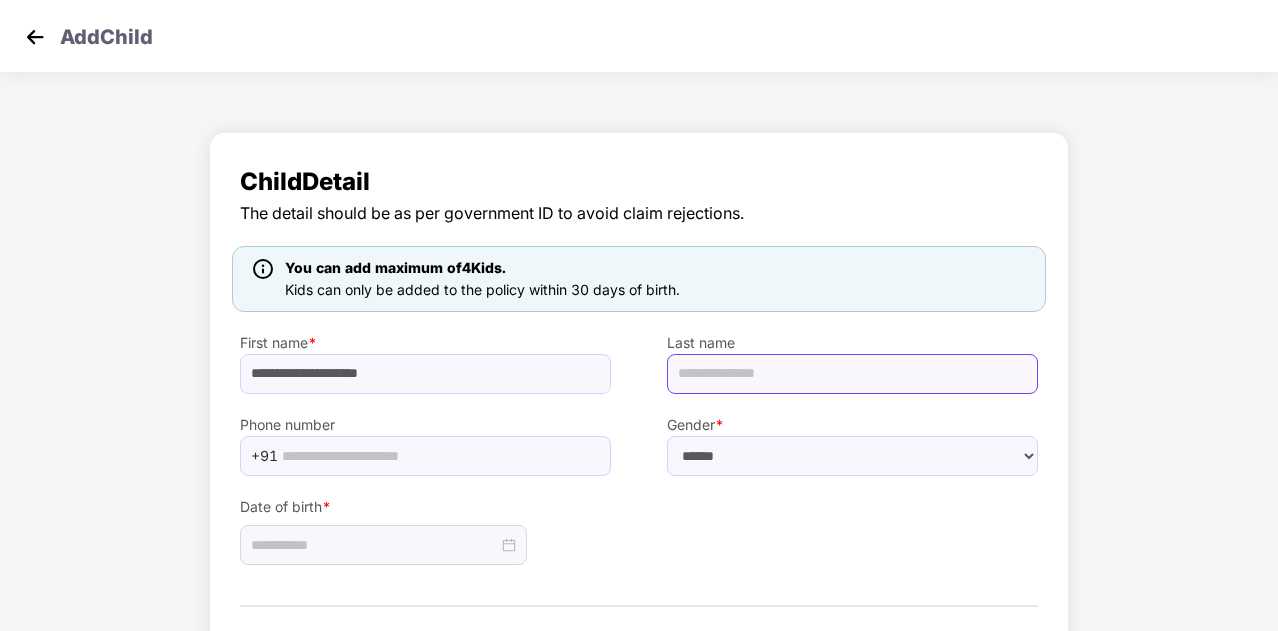 click at bounding box center [852, 374] 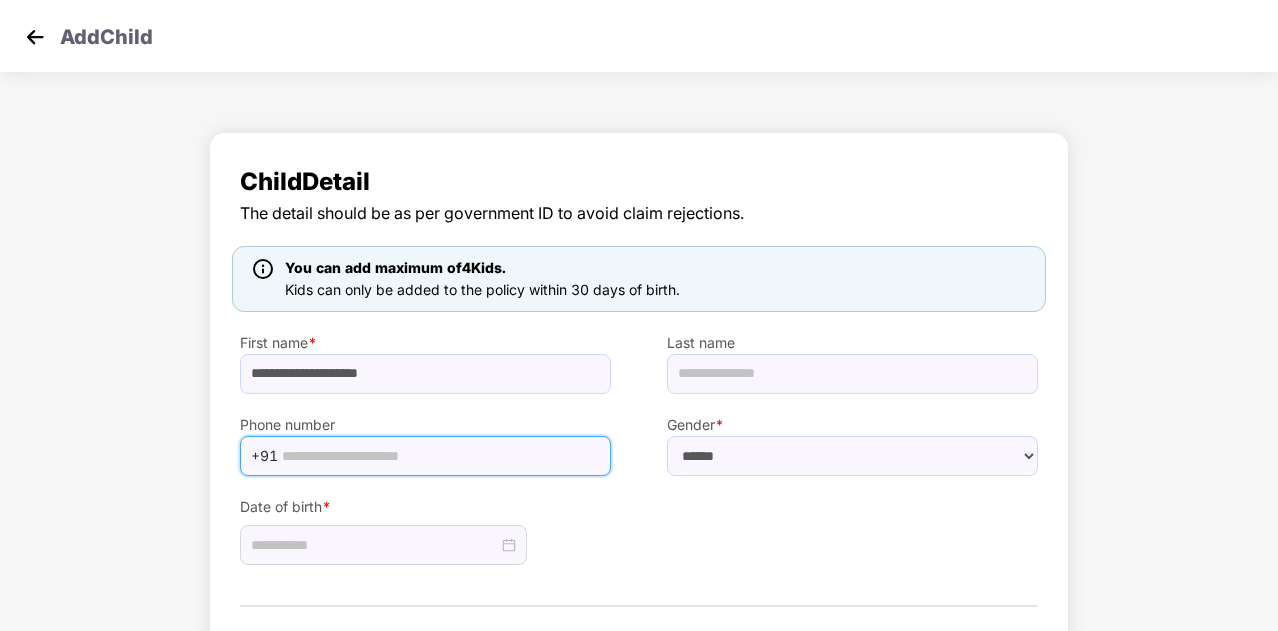click at bounding box center (440, 456) 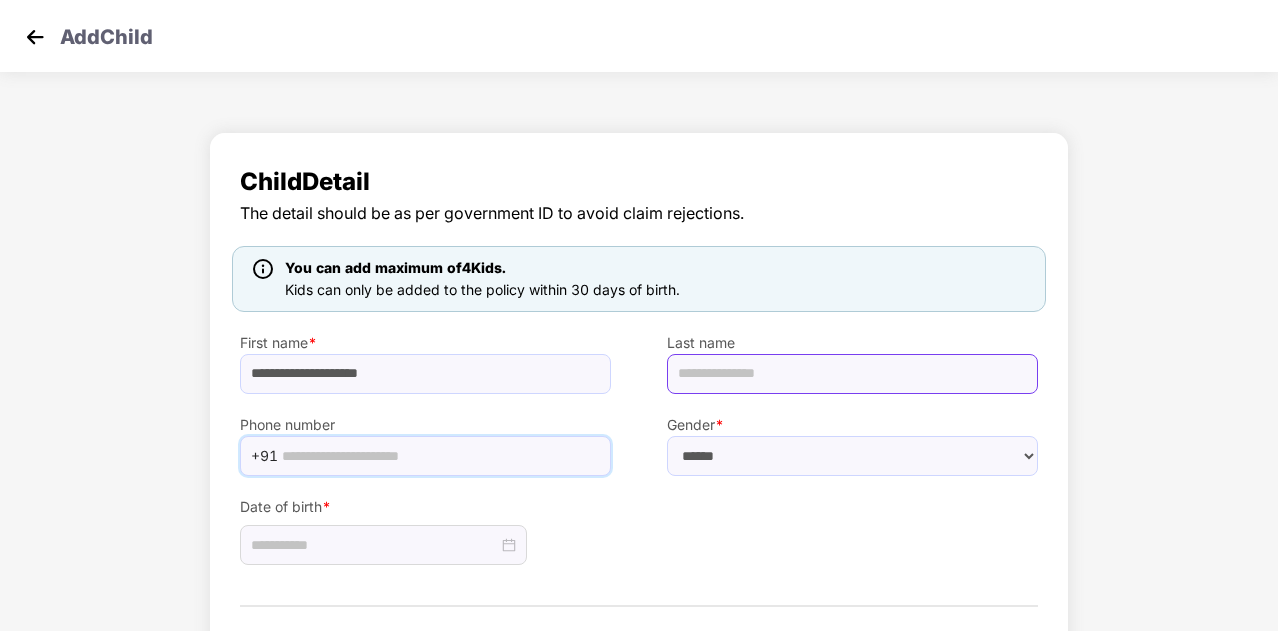 click at bounding box center (852, 374) 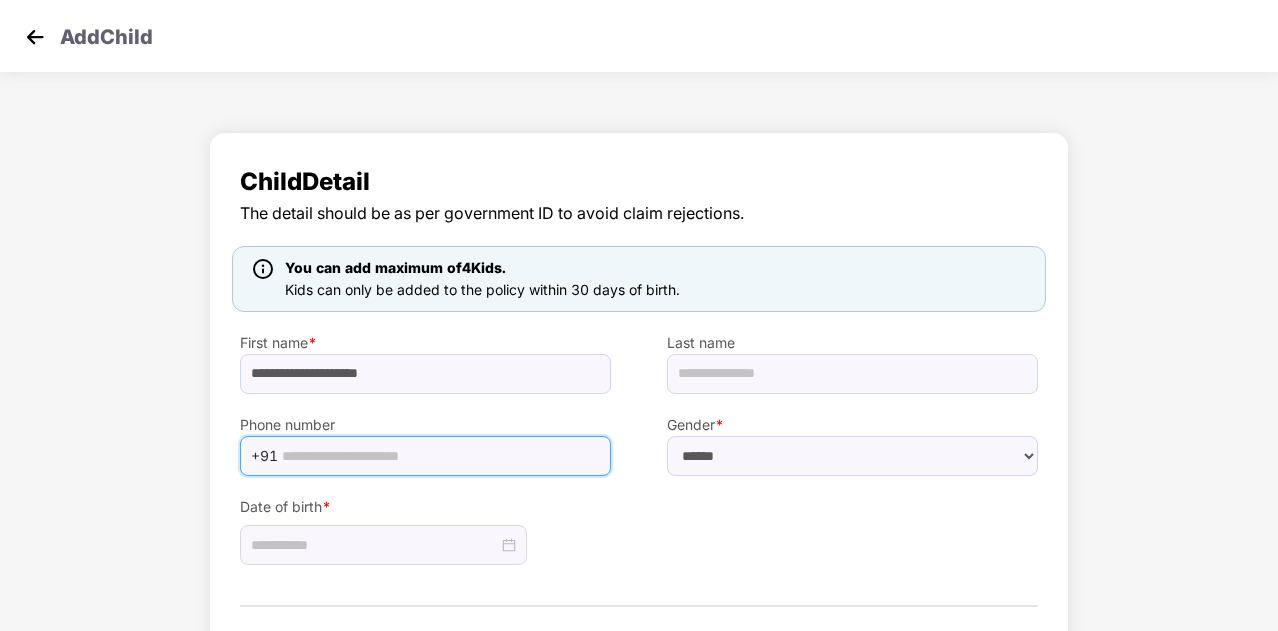click at bounding box center (440, 456) 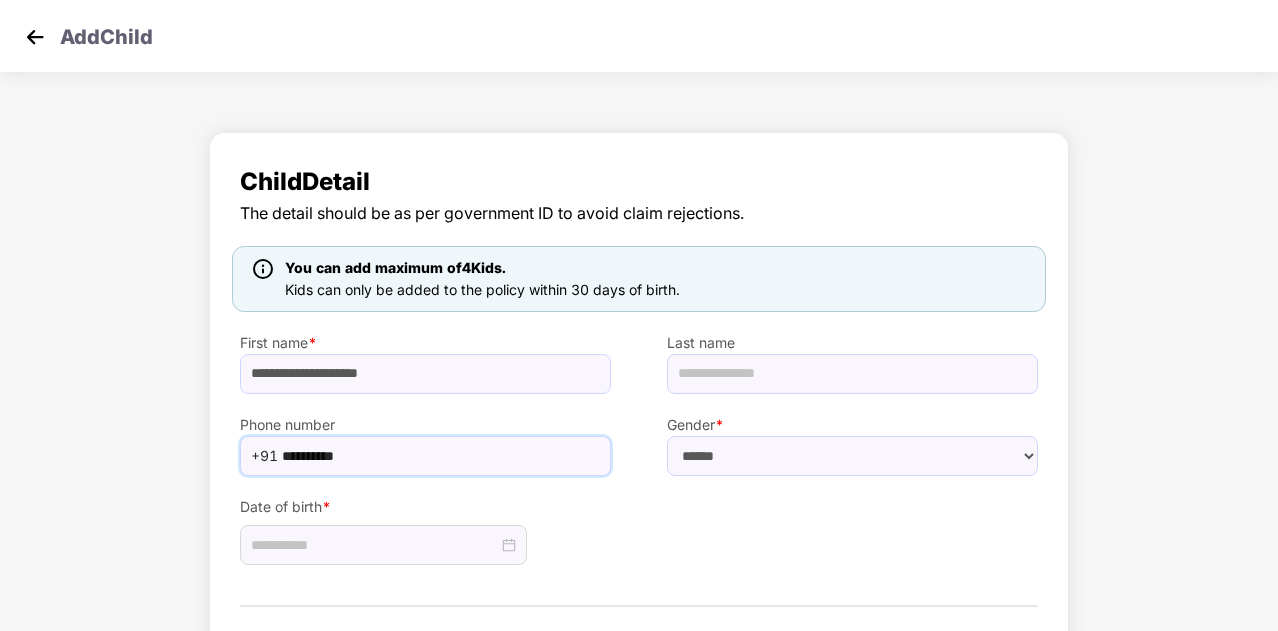 type on "**********" 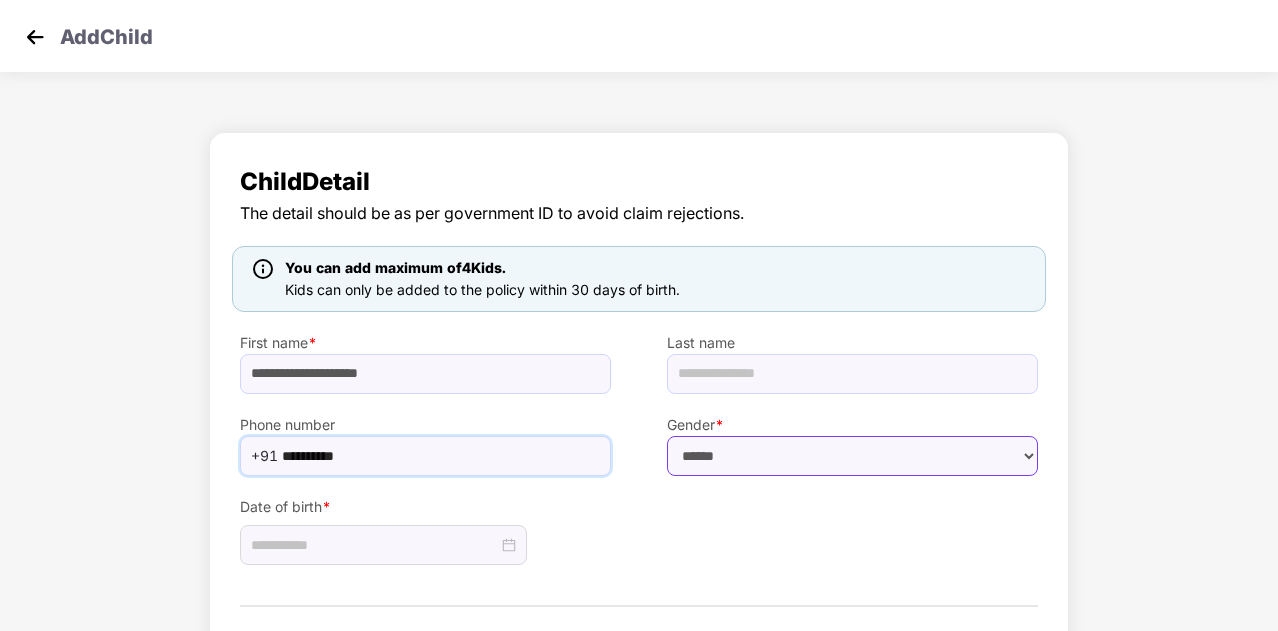 click on "****** **** ******" at bounding box center [852, 456] 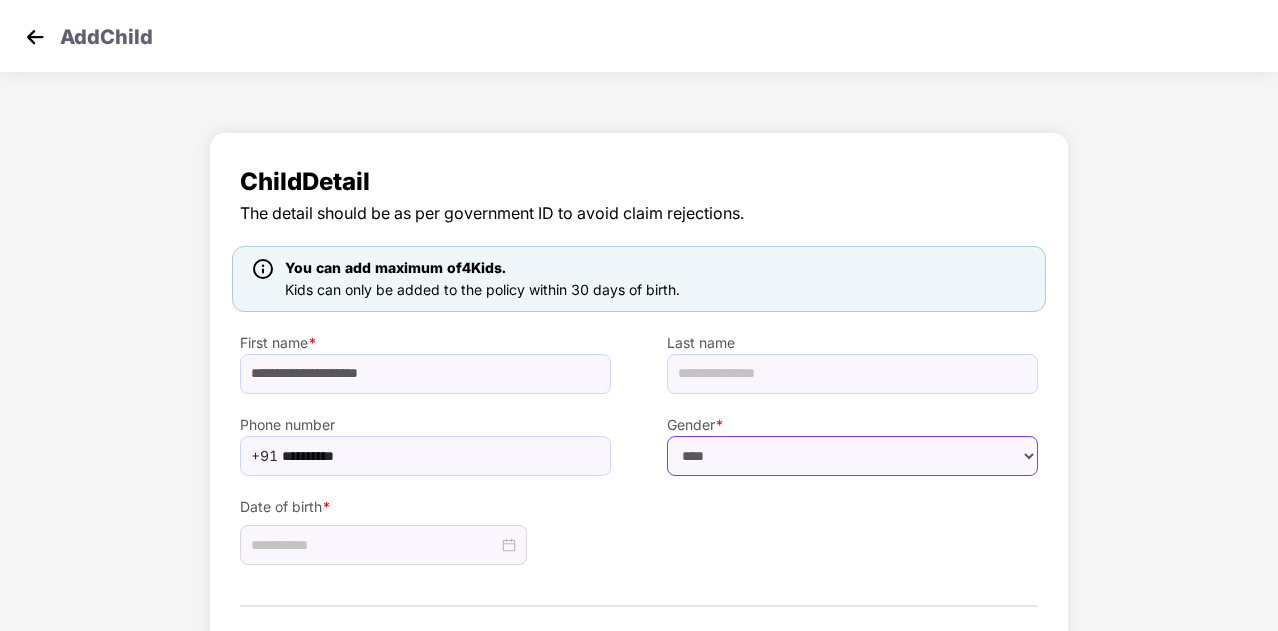click on "****** **** ******" at bounding box center (852, 456) 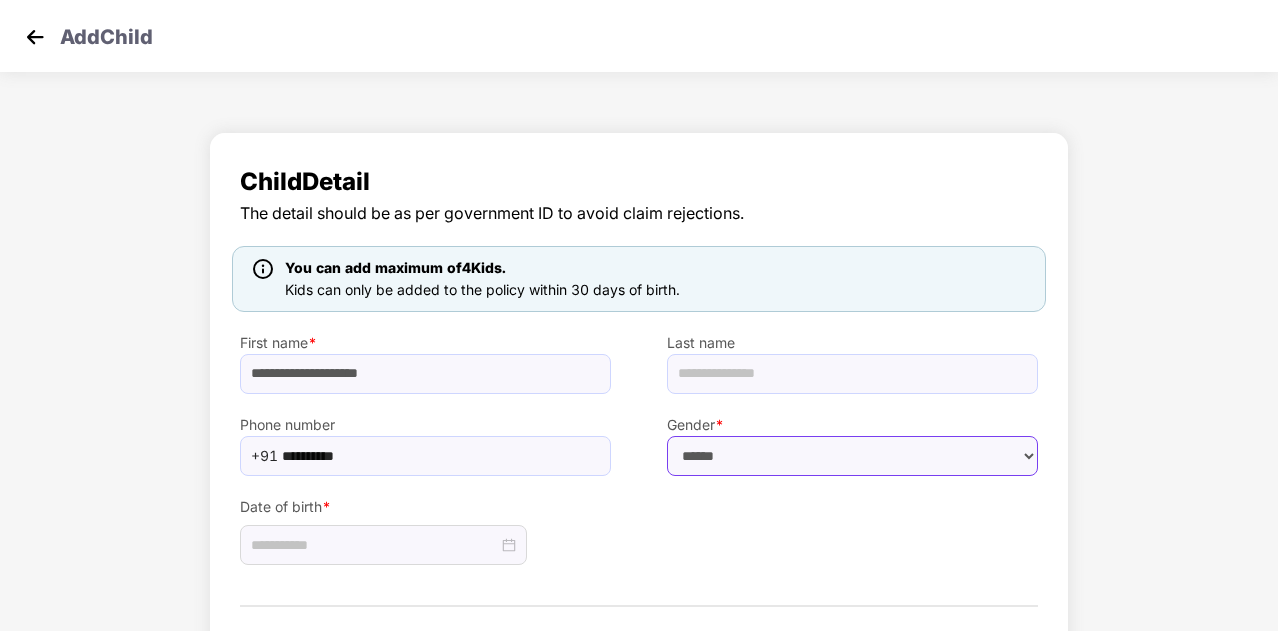 click on "****** **** ******" at bounding box center (852, 456) 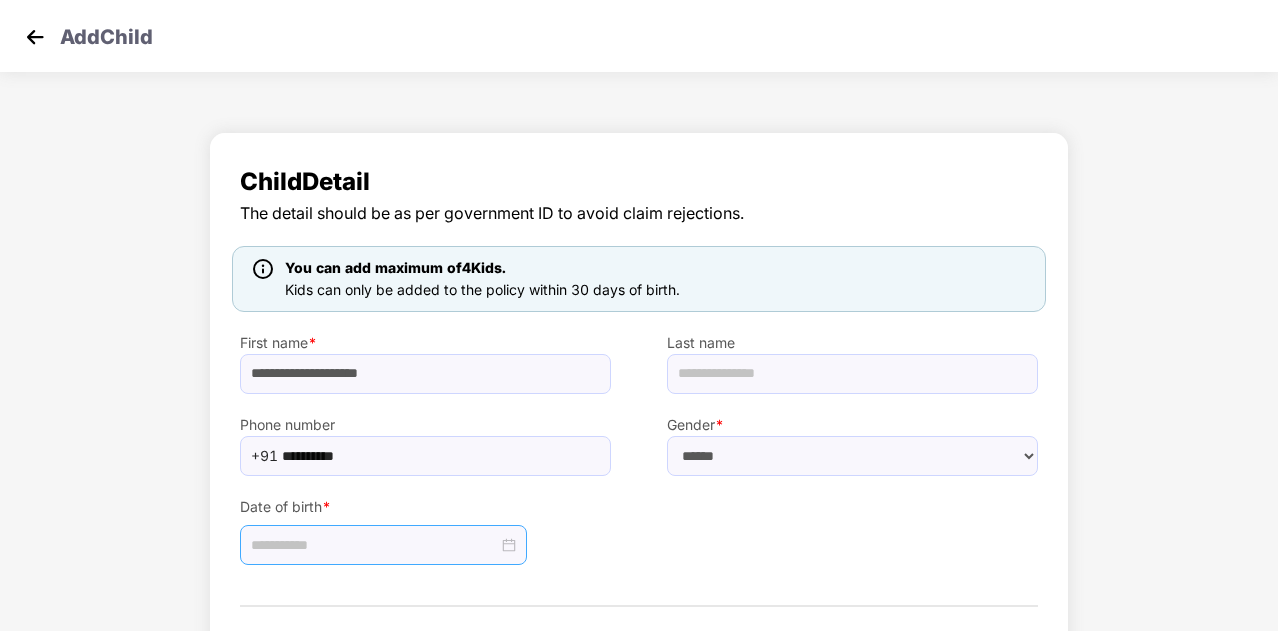 click at bounding box center (374, 545) 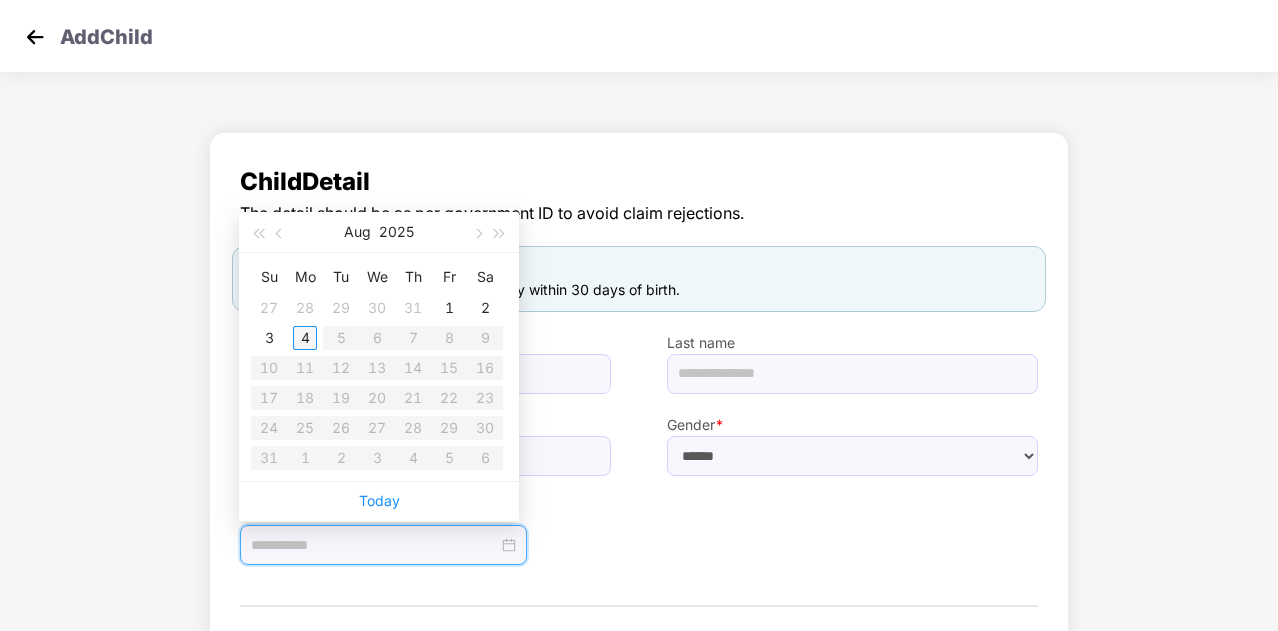 type on "**********" 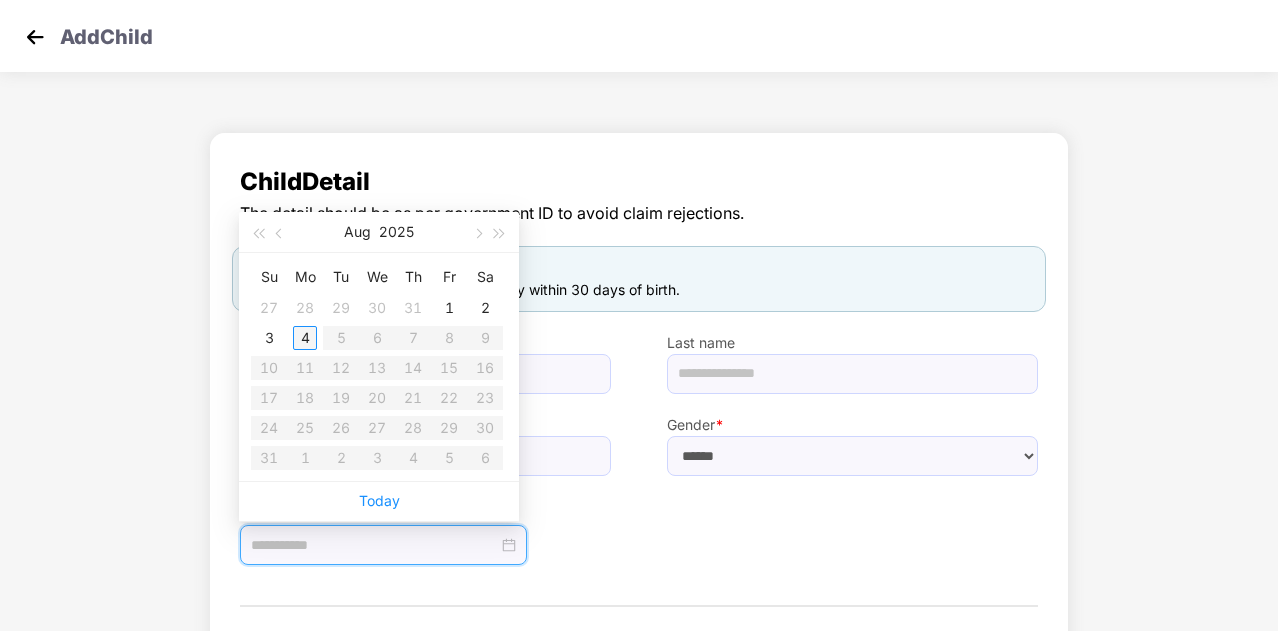 click on "4" at bounding box center (305, 338) 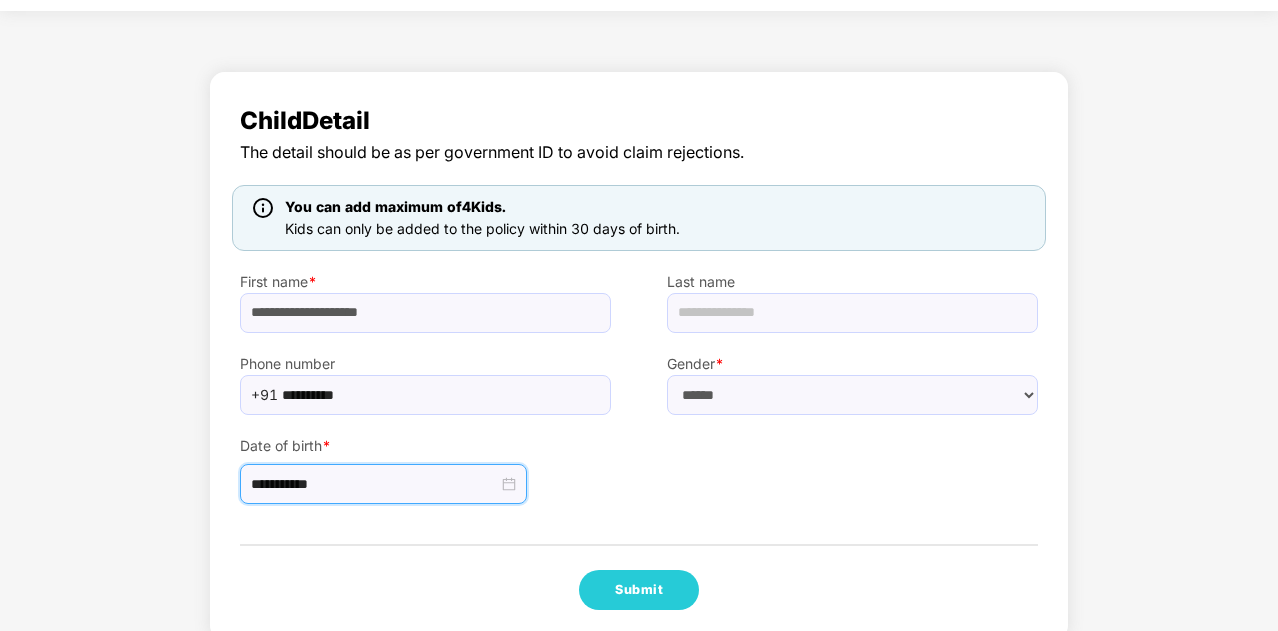 scroll, scrollTop: 89, scrollLeft: 0, axis: vertical 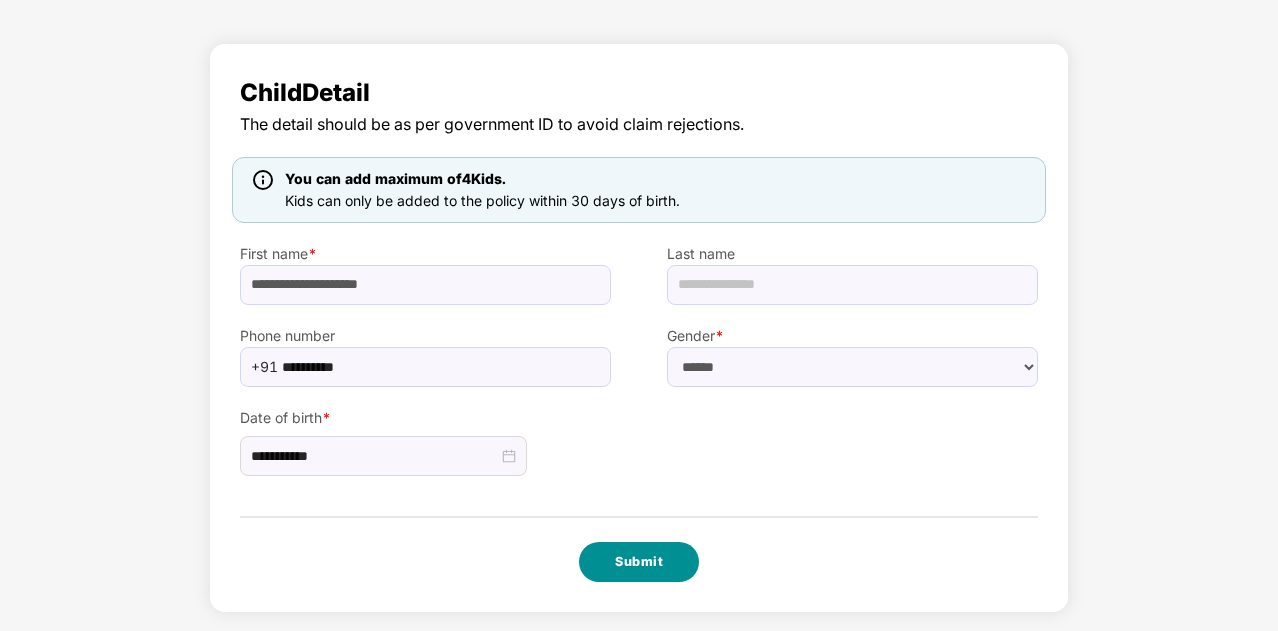 click on "Submit" at bounding box center (639, 562) 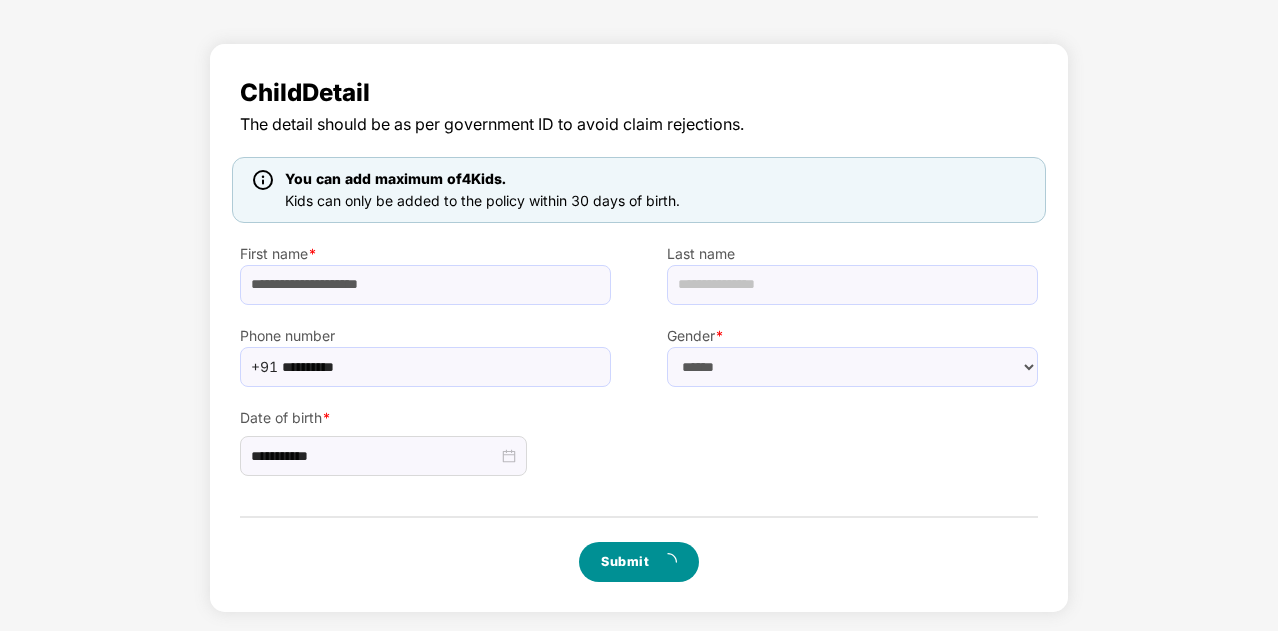 scroll, scrollTop: 0, scrollLeft: 0, axis: both 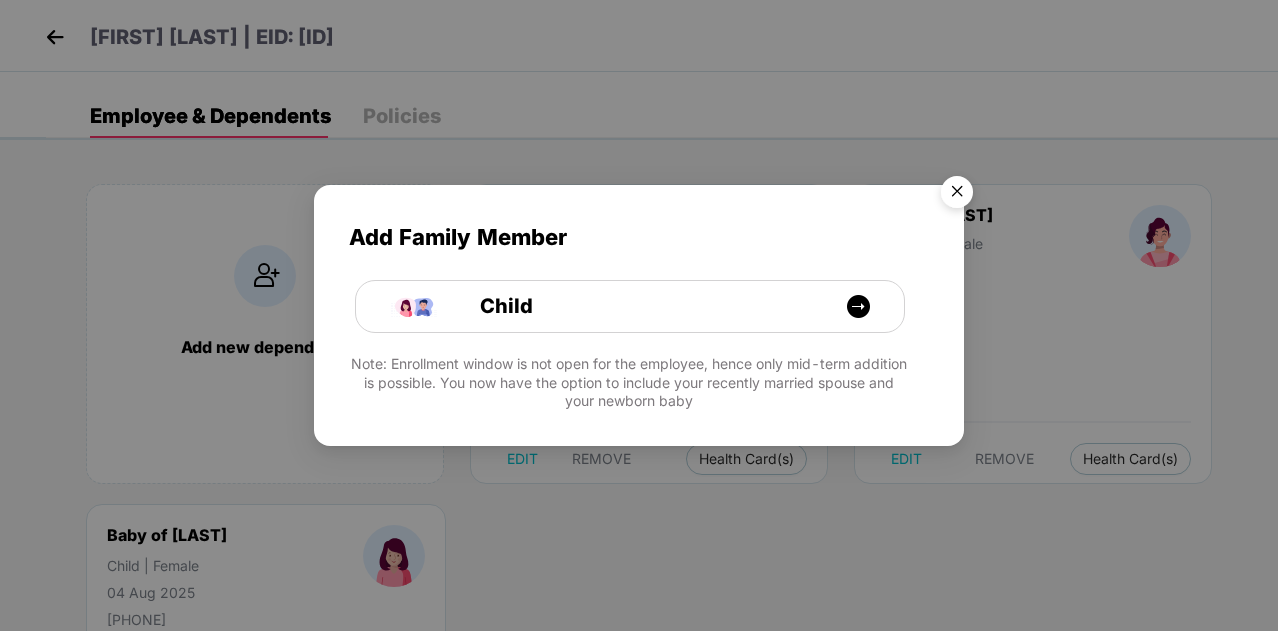 click at bounding box center (957, 195) 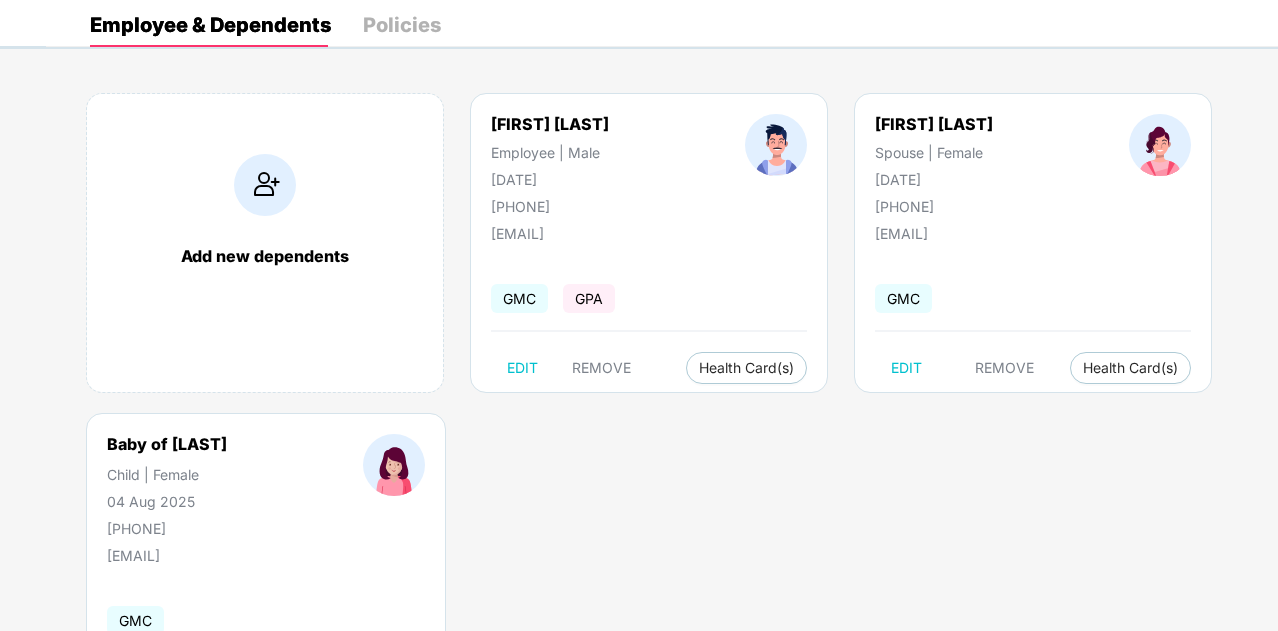 scroll, scrollTop: 0, scrollLeft: 0, axis: both 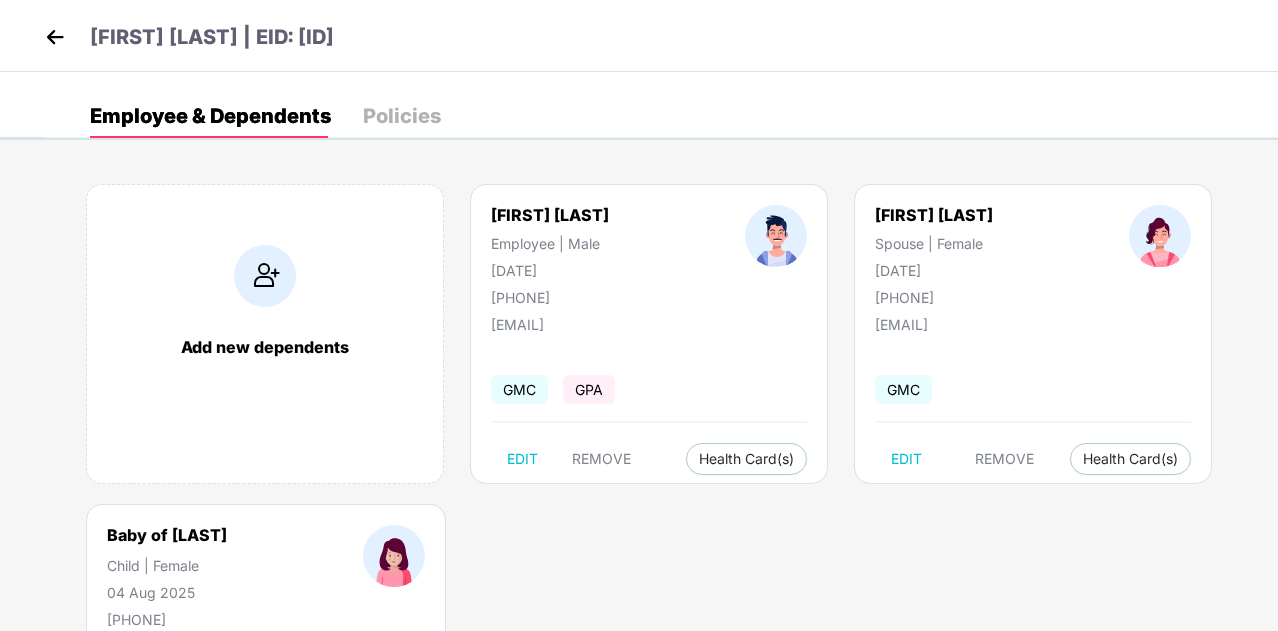 click at bounding box center (55, 37) 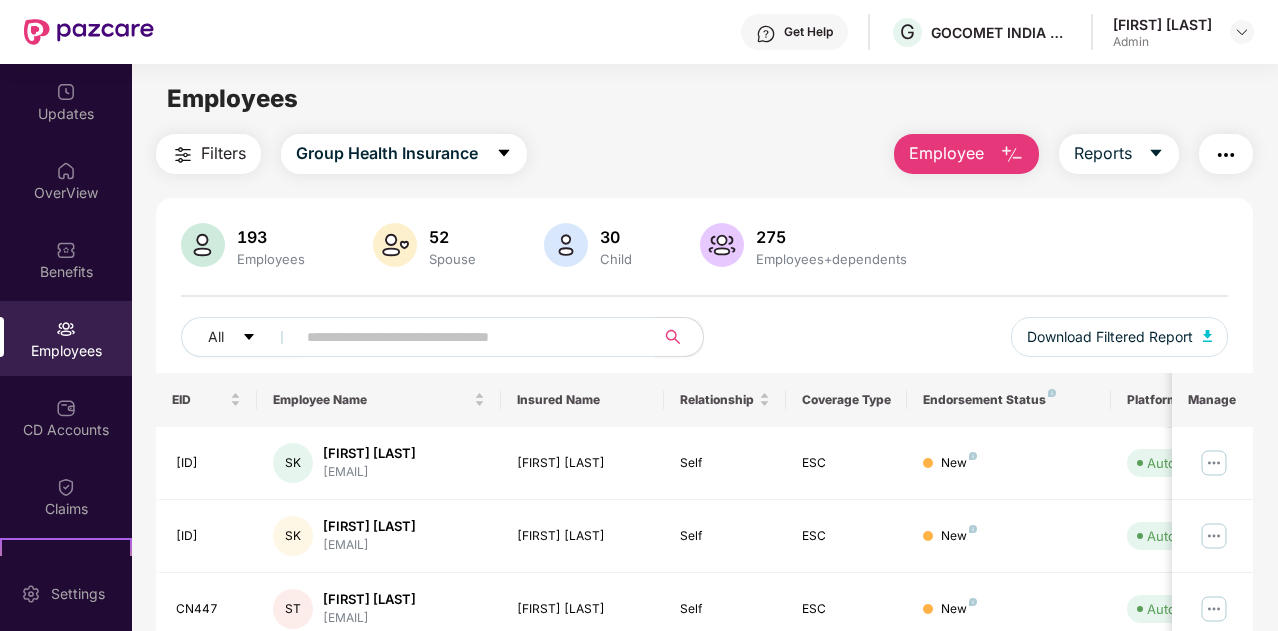 click at bounding box center [467, 337] 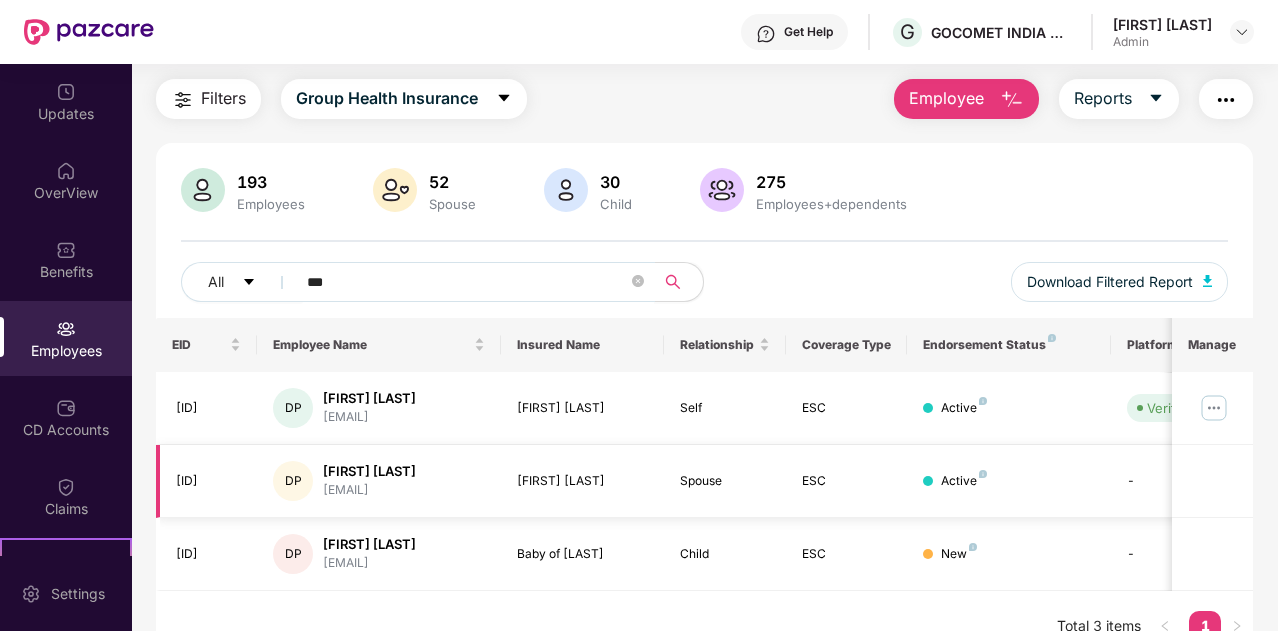 scroll, scrollTop: 84, scrollLeft: 0, axis: vertical 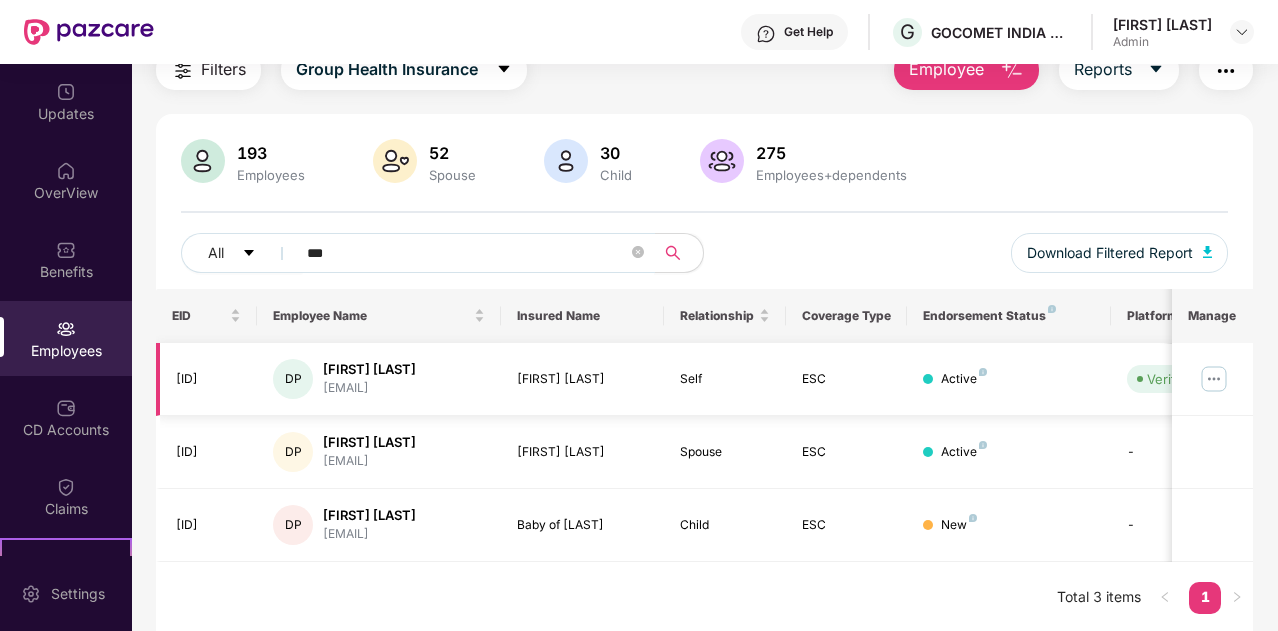 type on "***" 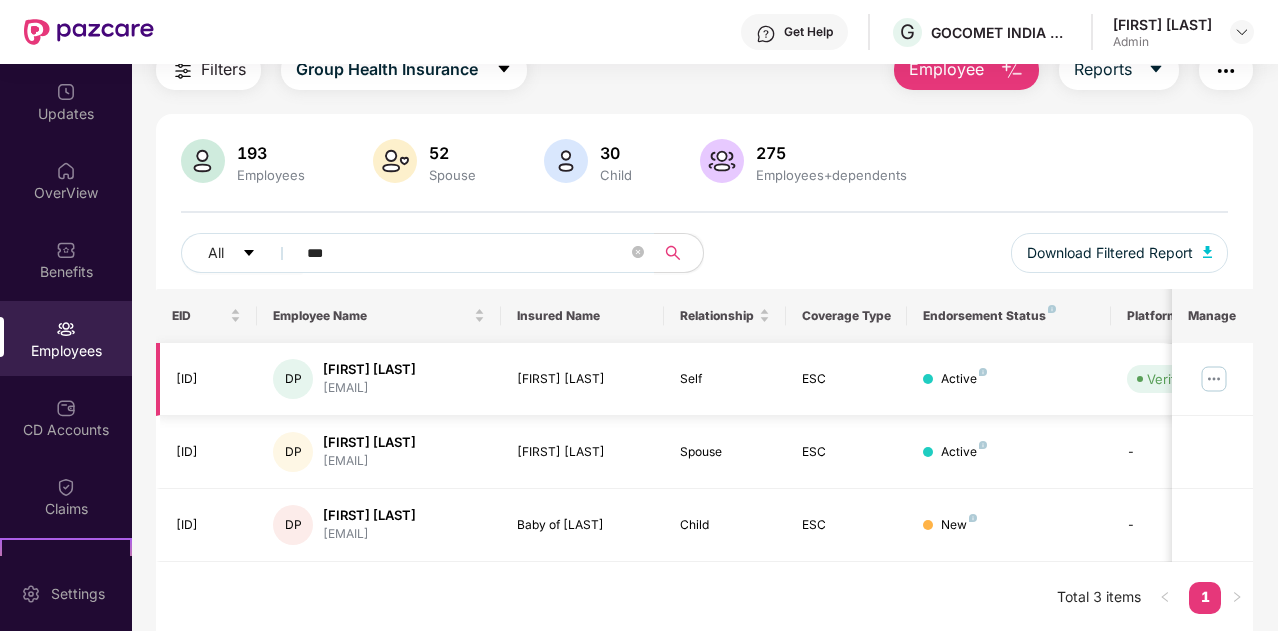 click at bounding box center [1214, 379] 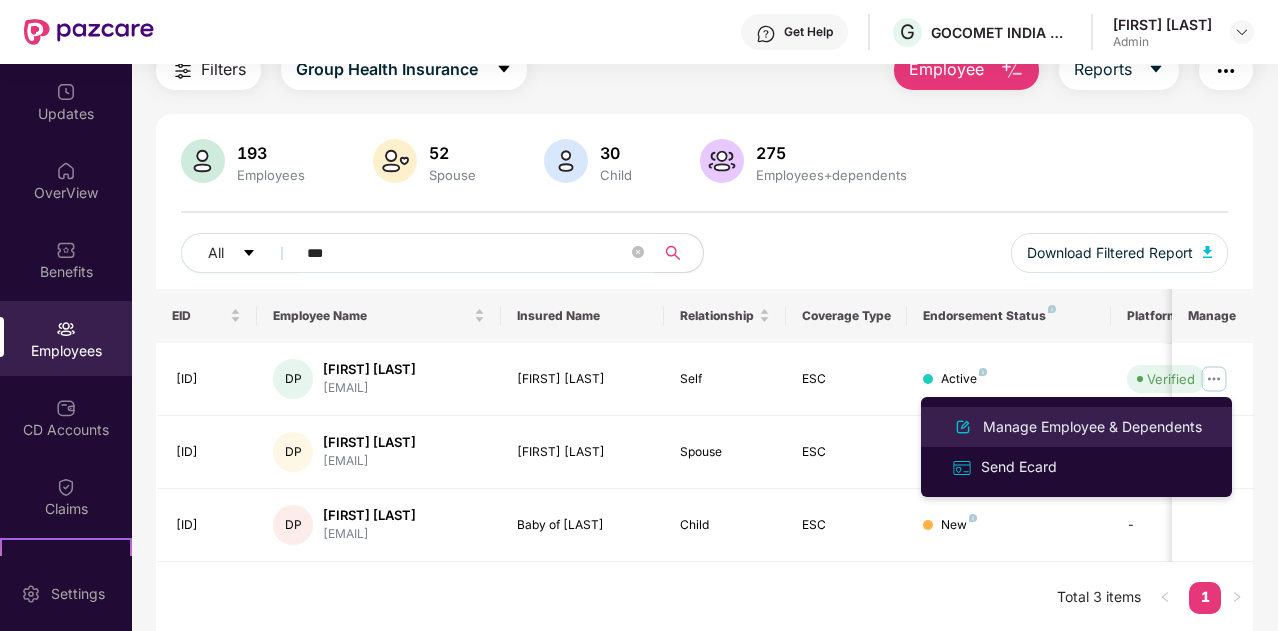 click on "Manage Employee & Dependents" at bounding box center [1092, 427] 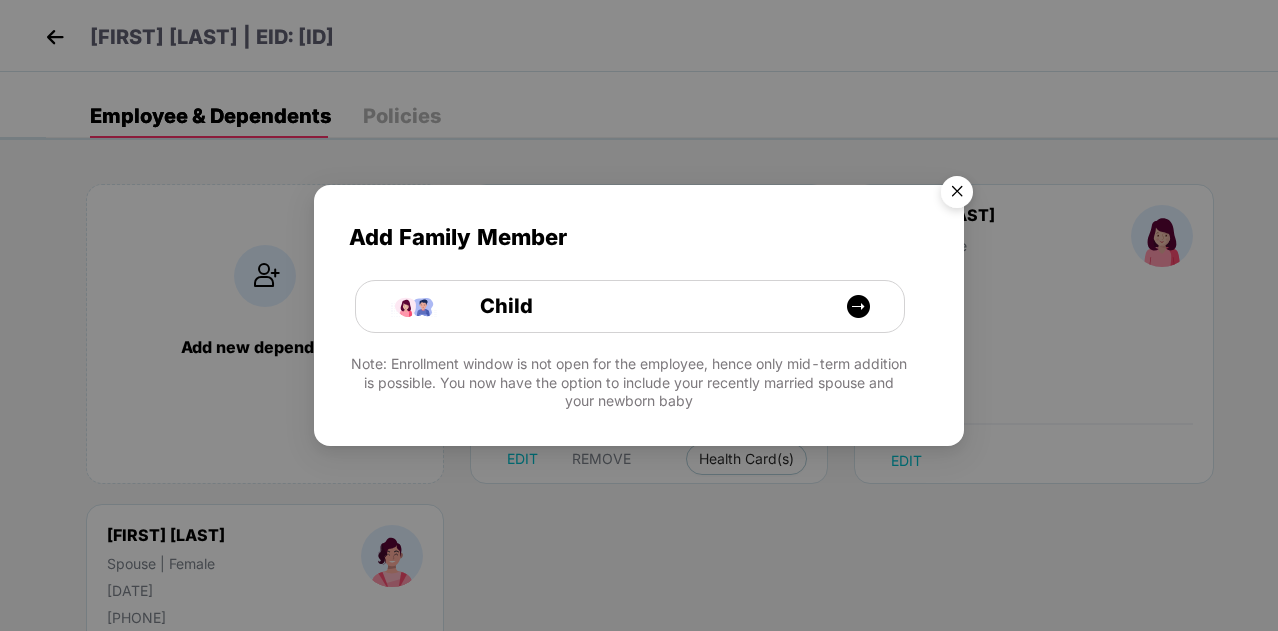 click at bounding box center [957, 195] 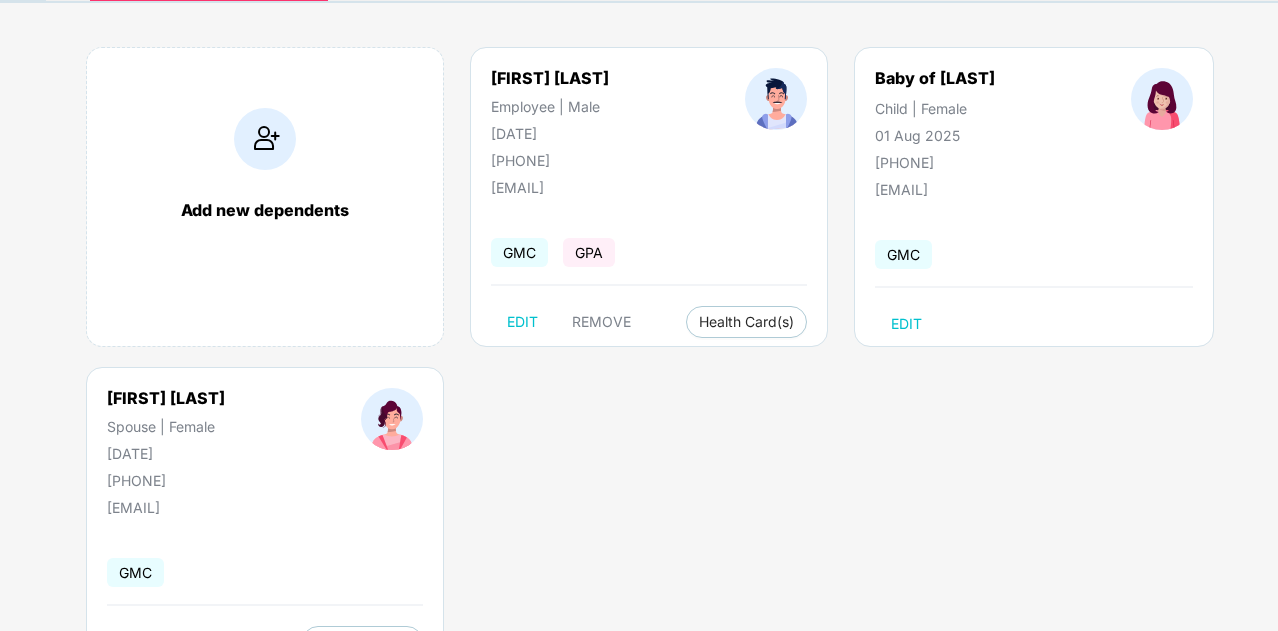 scroll, scrollTop: 222, scrollLeft: 0, axis: vertical 